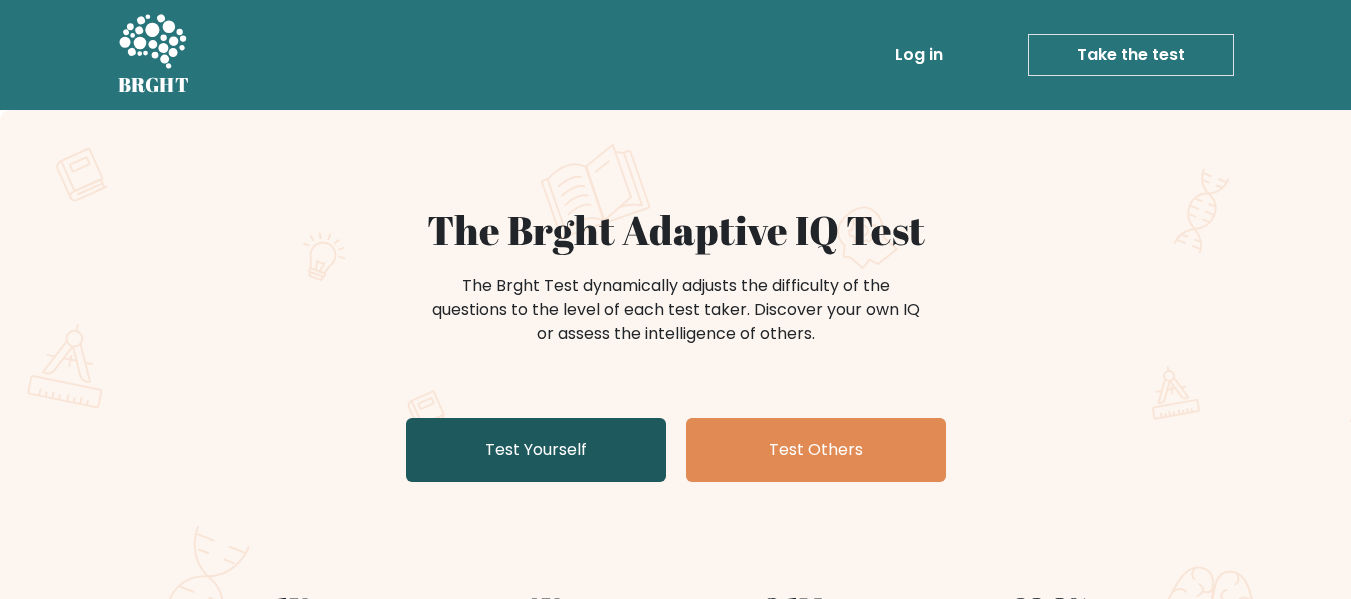 scroll, scrollTop: 0, scrollLeft: 0, axis: both 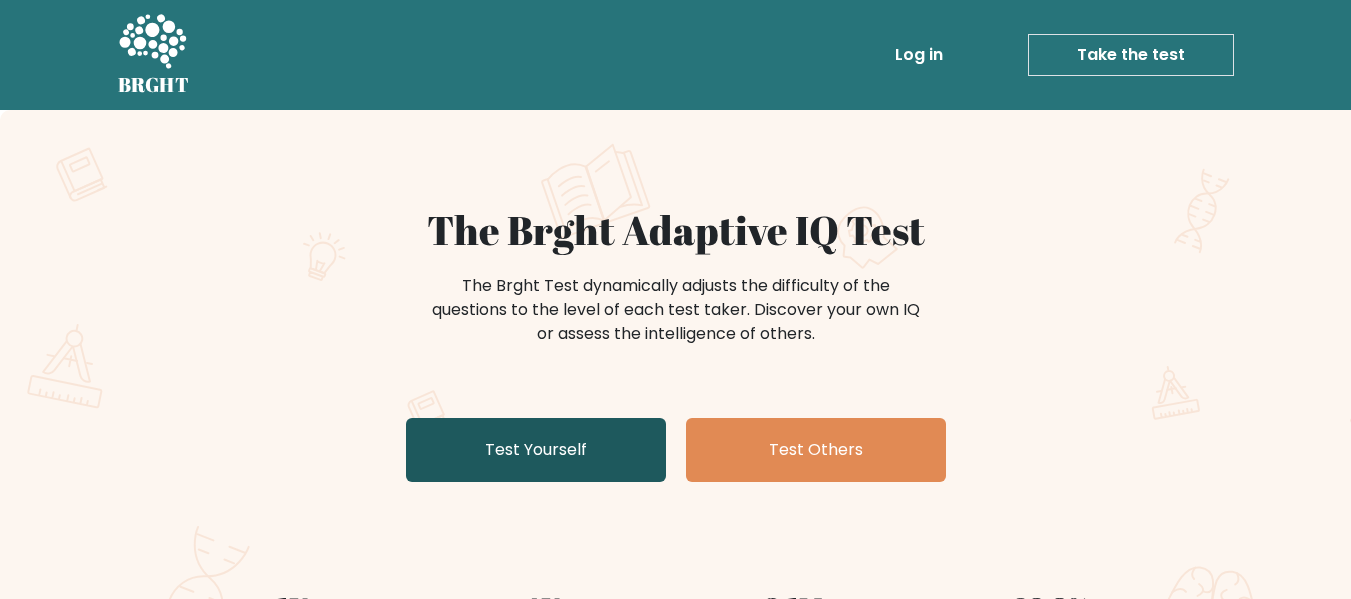 click on "Test Yourself" at bounding box center [536, 450] 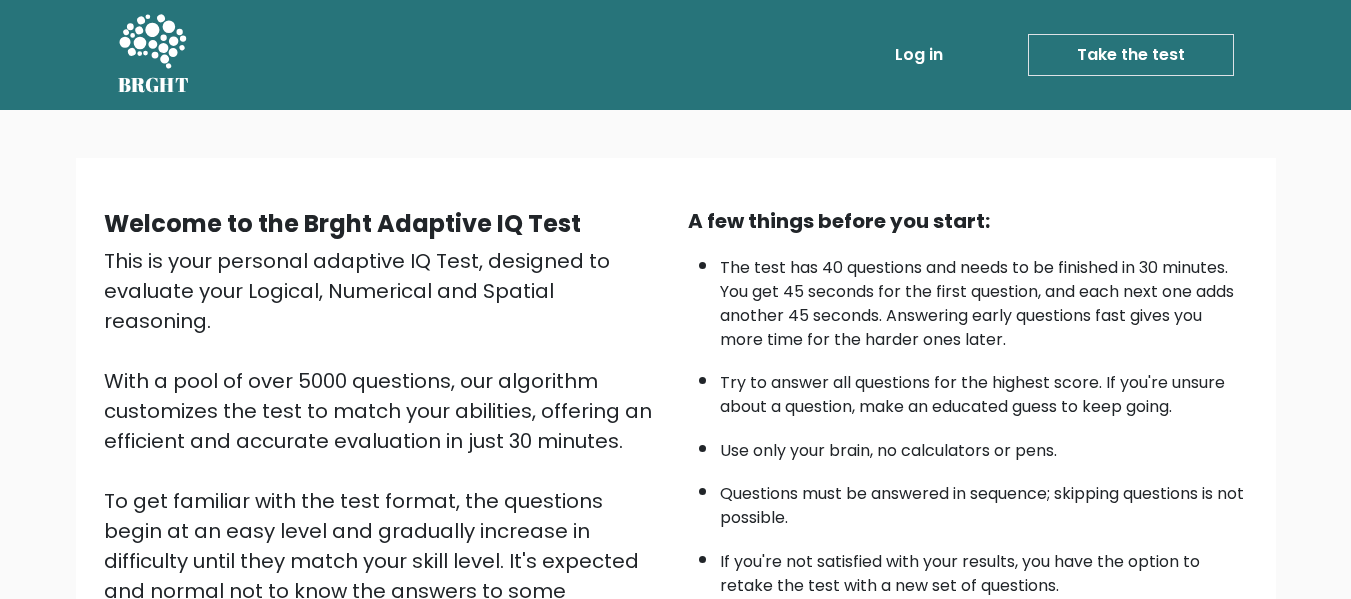 scroll, scrollTop: 317, scrollLeft: 0, axis: vertical 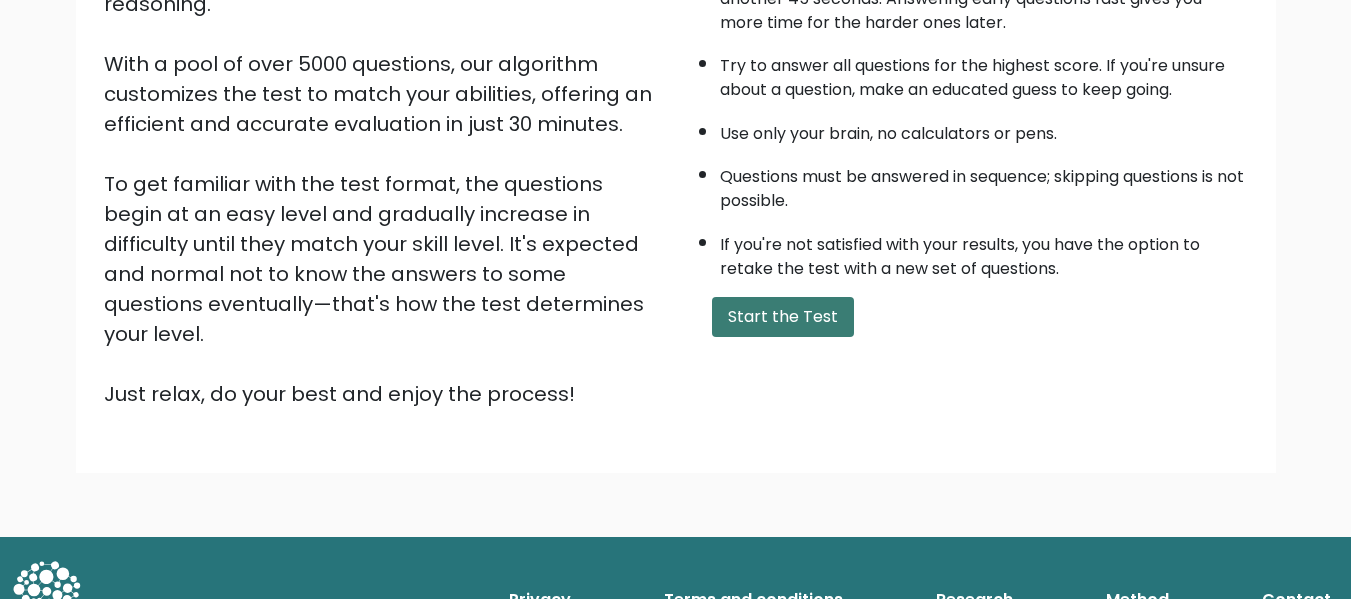 click on "Start the Test" at bounding box center (783, 317) 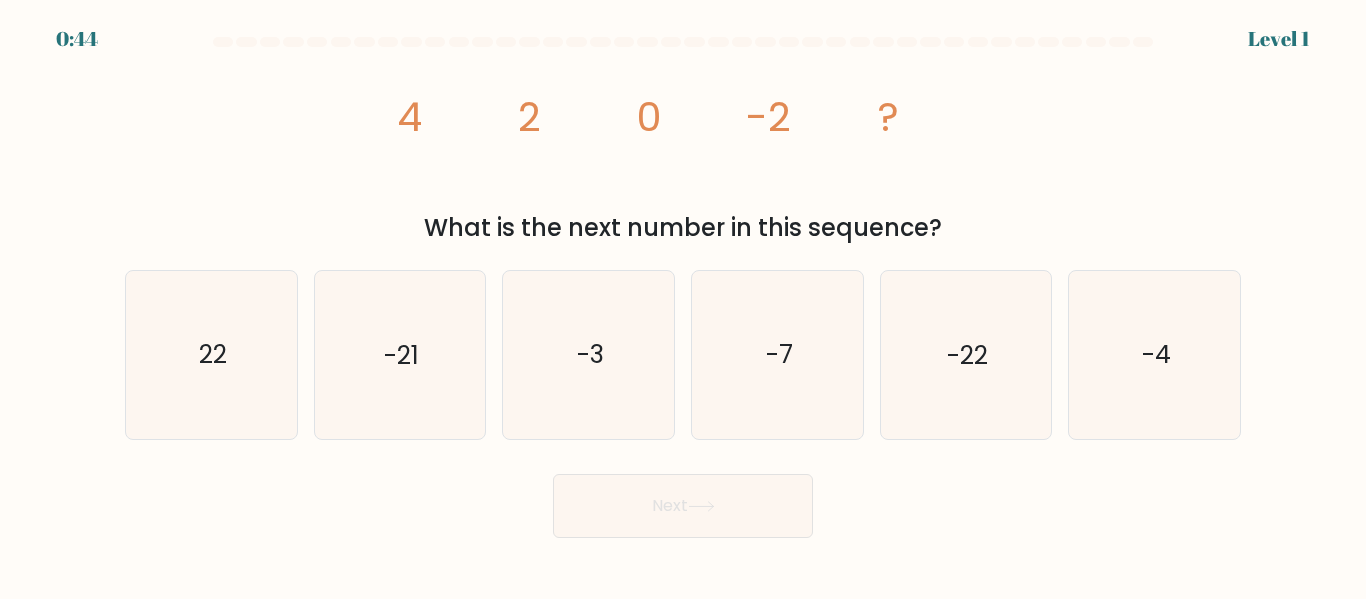 scroll, scrollTop: 0, scrollLeft: 0, axis: both 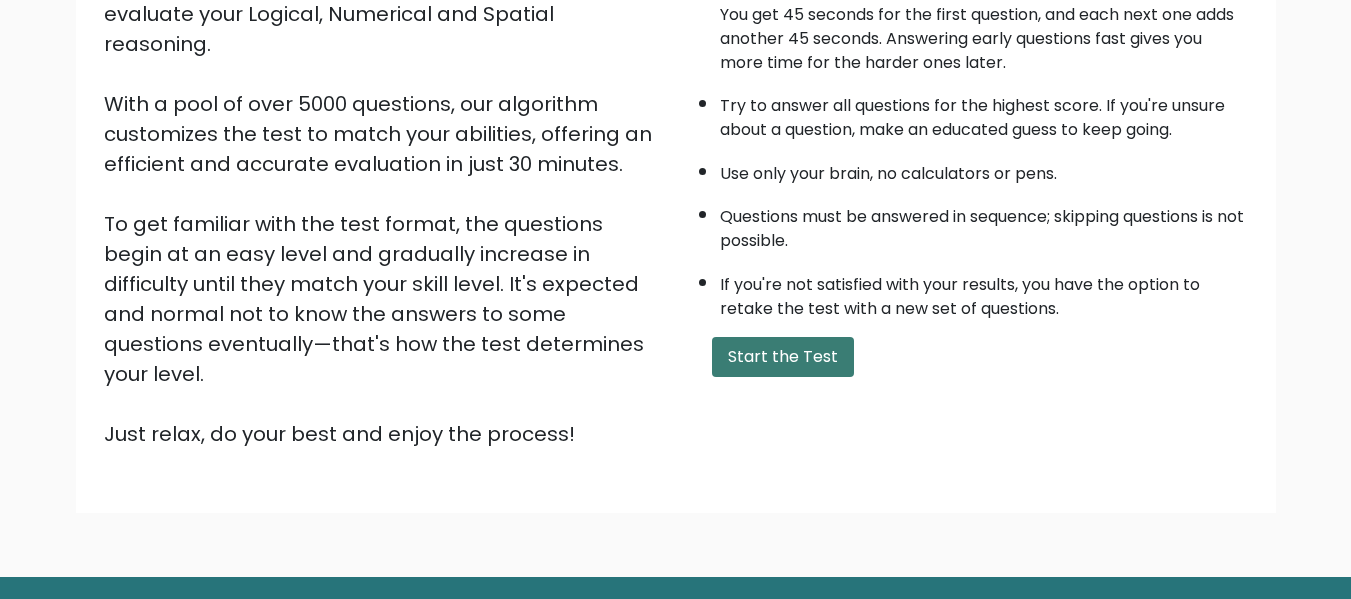 click on "Start the Test" at bounding box center (783, 357) 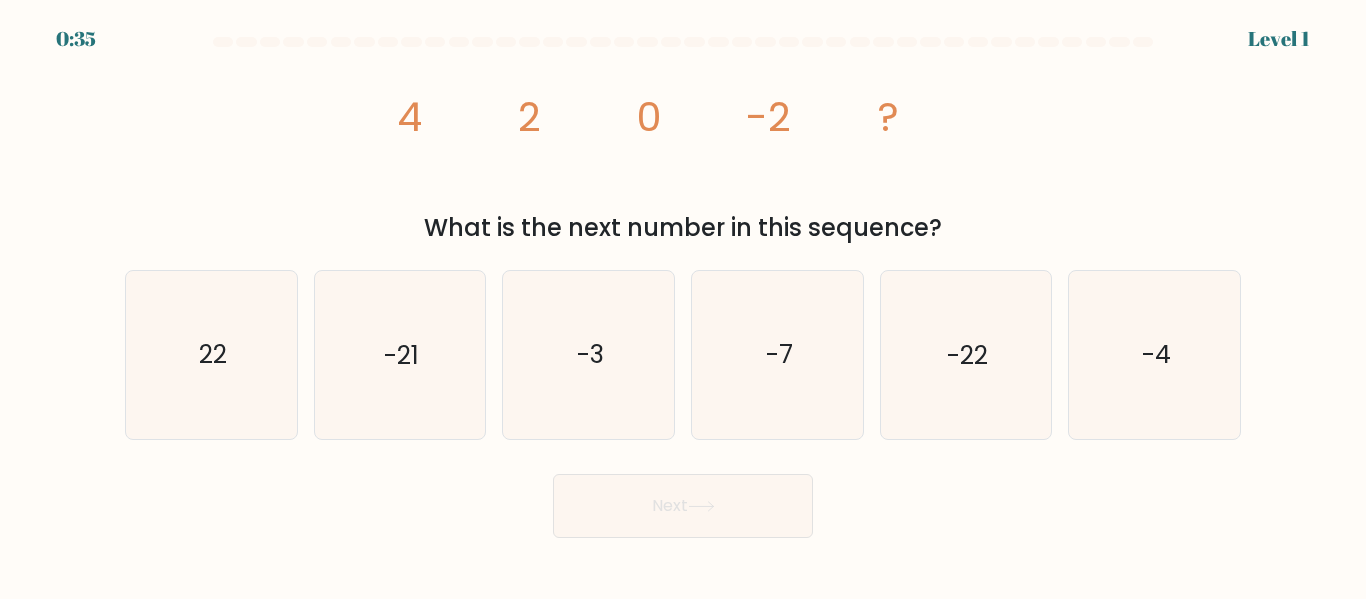 scroll, scrollTop: 0, scrollLeft: 0, axis: both 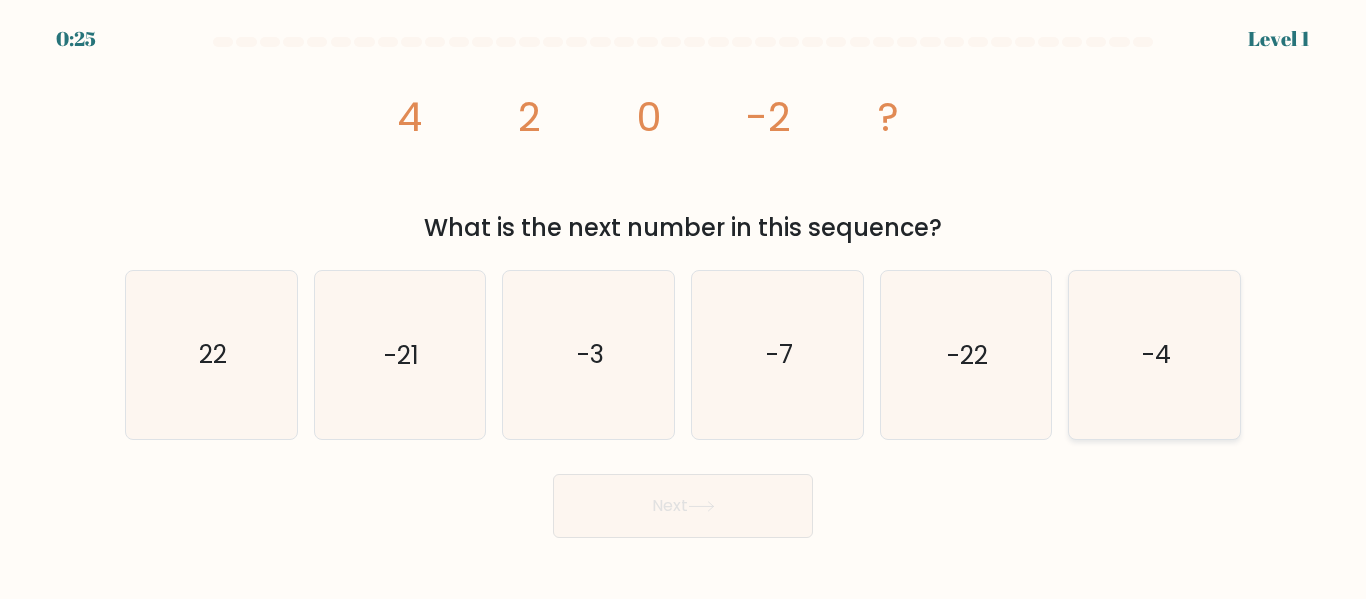 click on "-4" 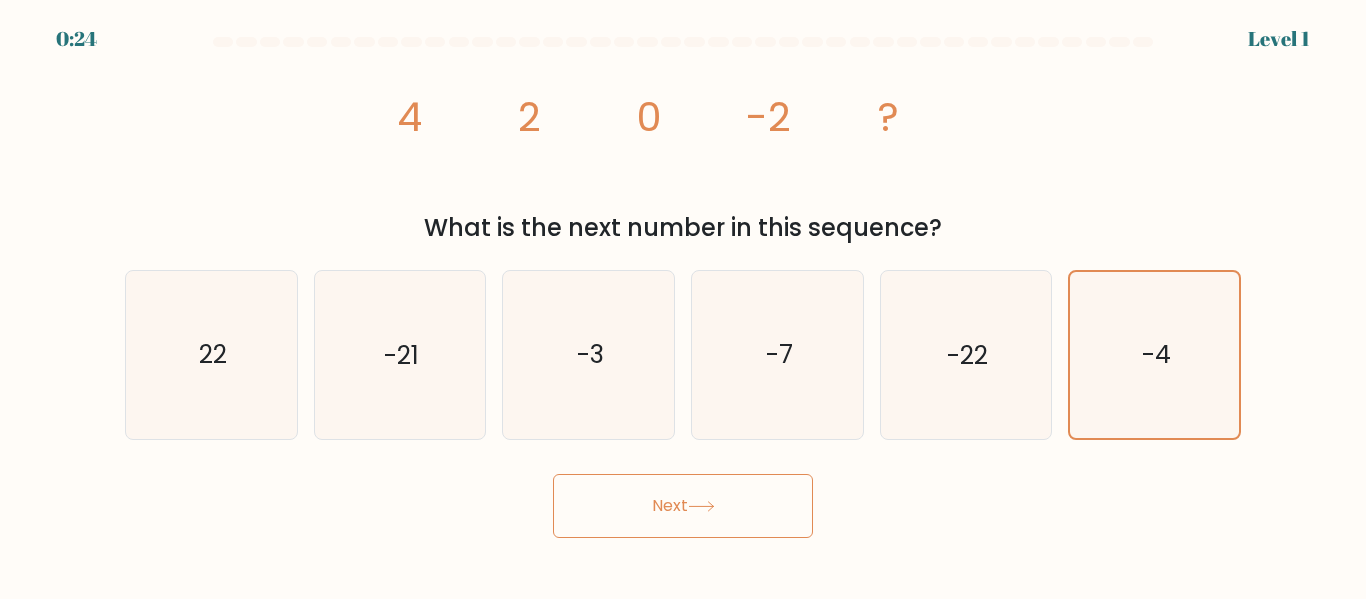 click 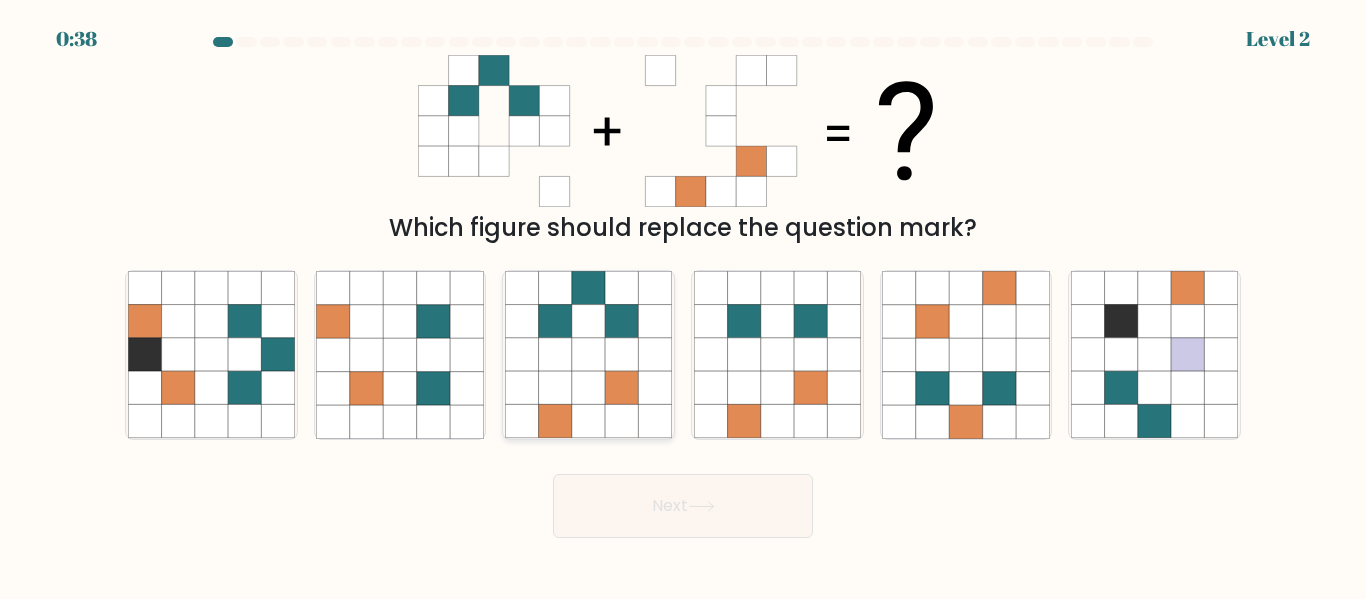 click 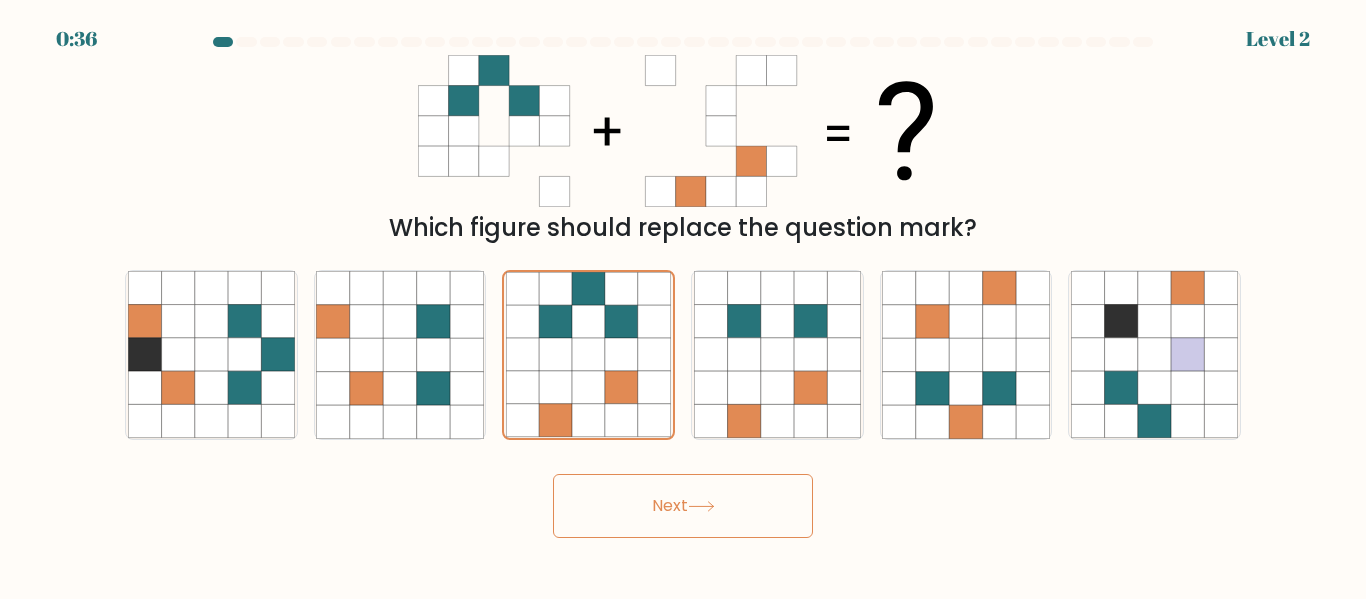 click on "Next" at bounding box center (683, 506) 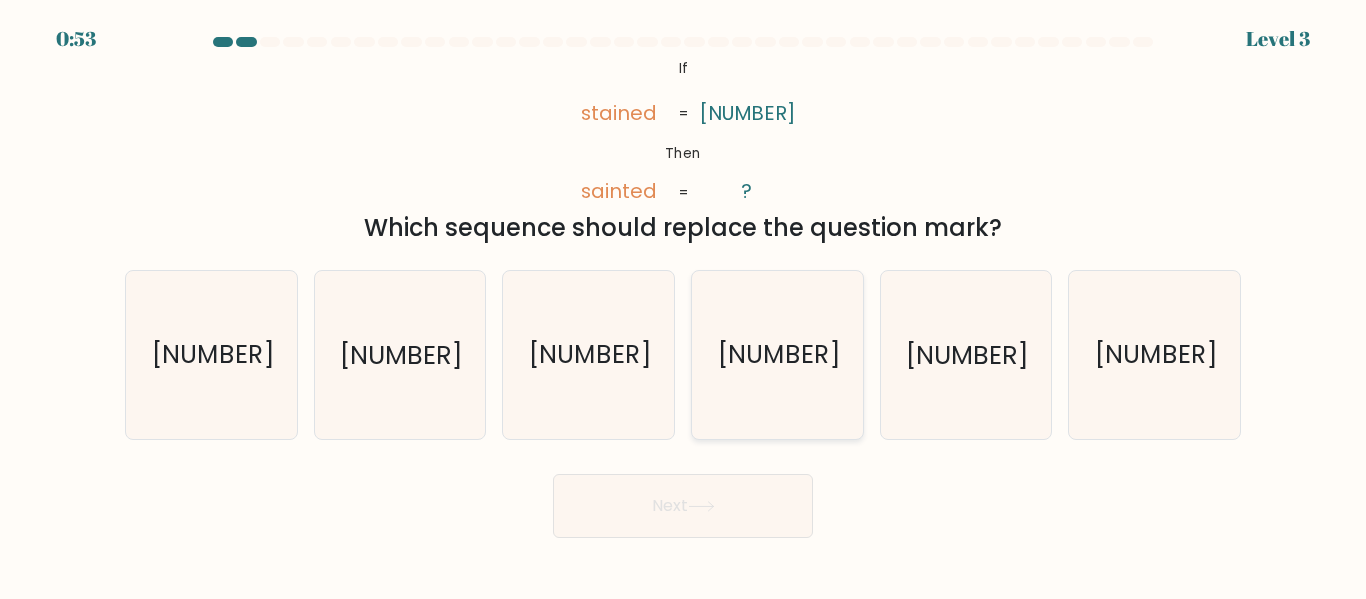 click on "[NUMBER]" 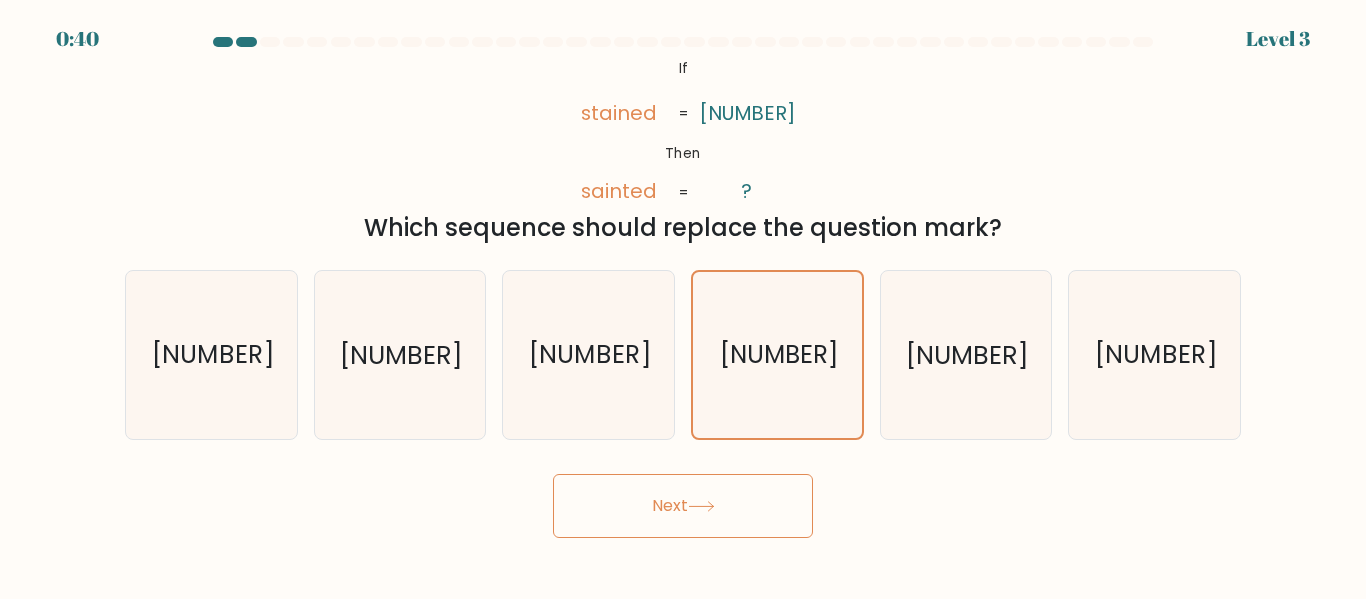 click on "Next" at bounding box center [683, 506] 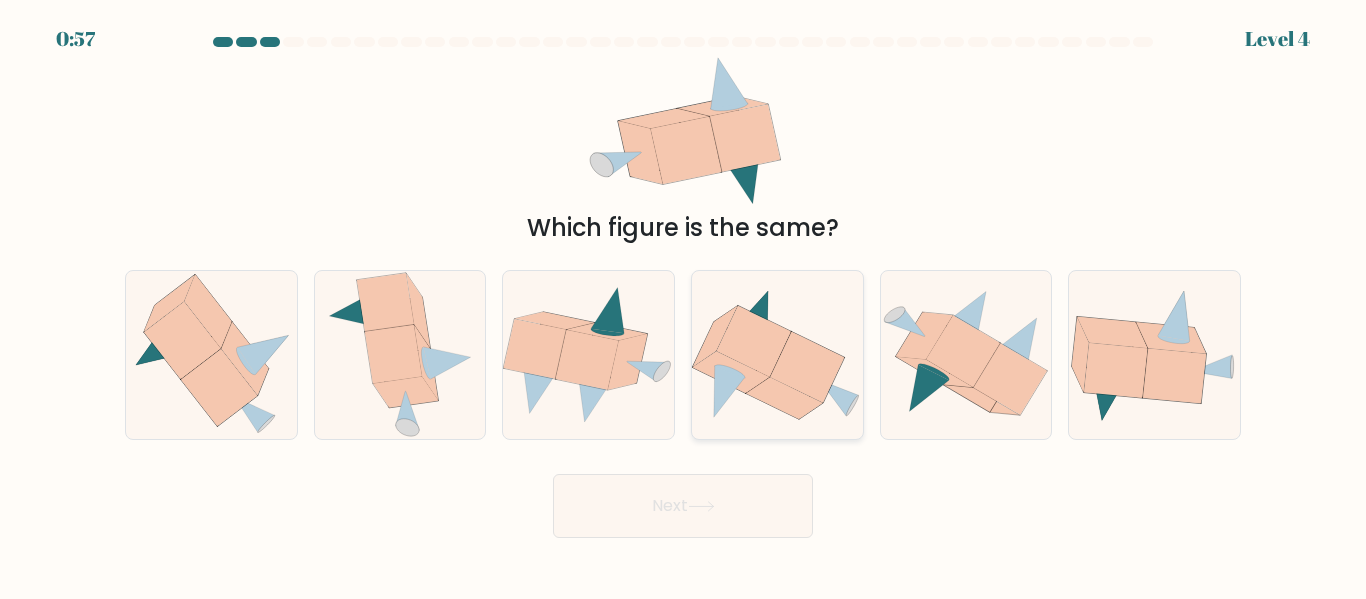 click 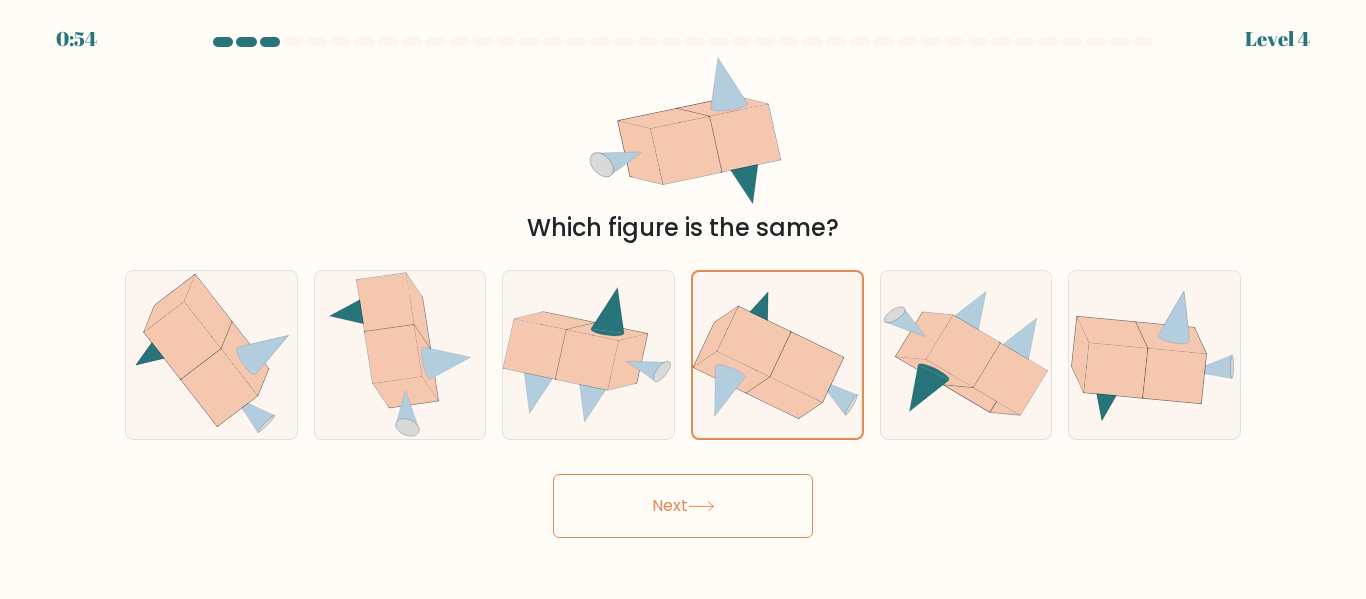 click on "Next" at bounding box center (683, 506) 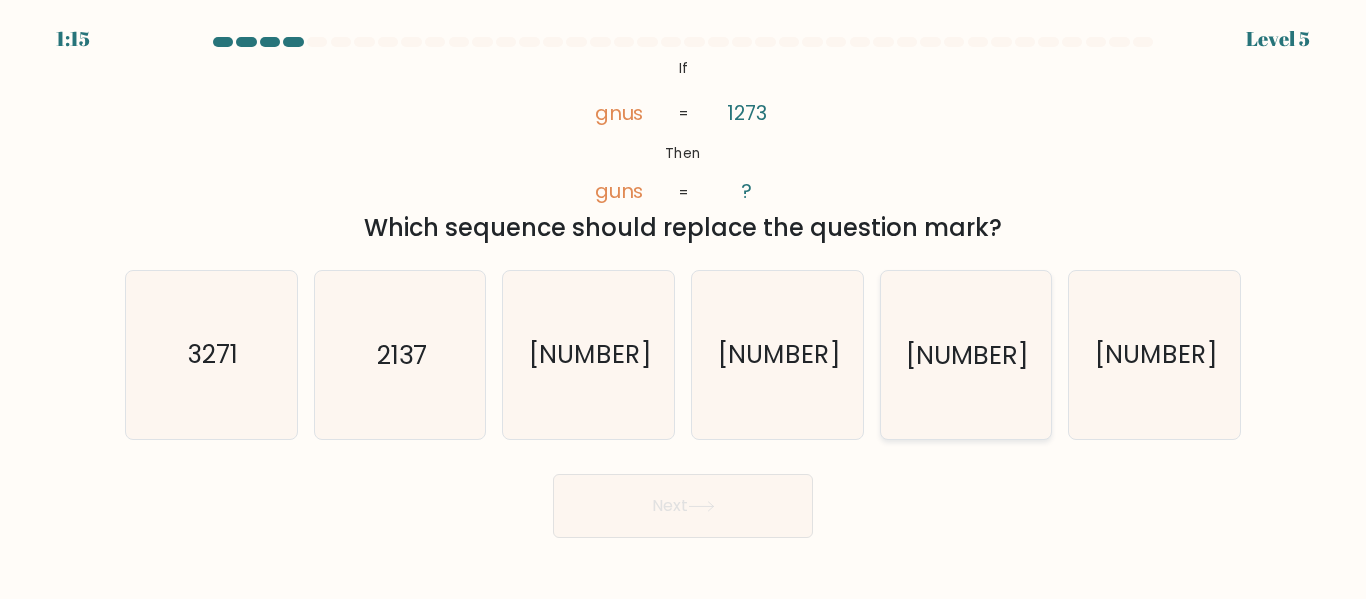 click on "[NUMBER]" 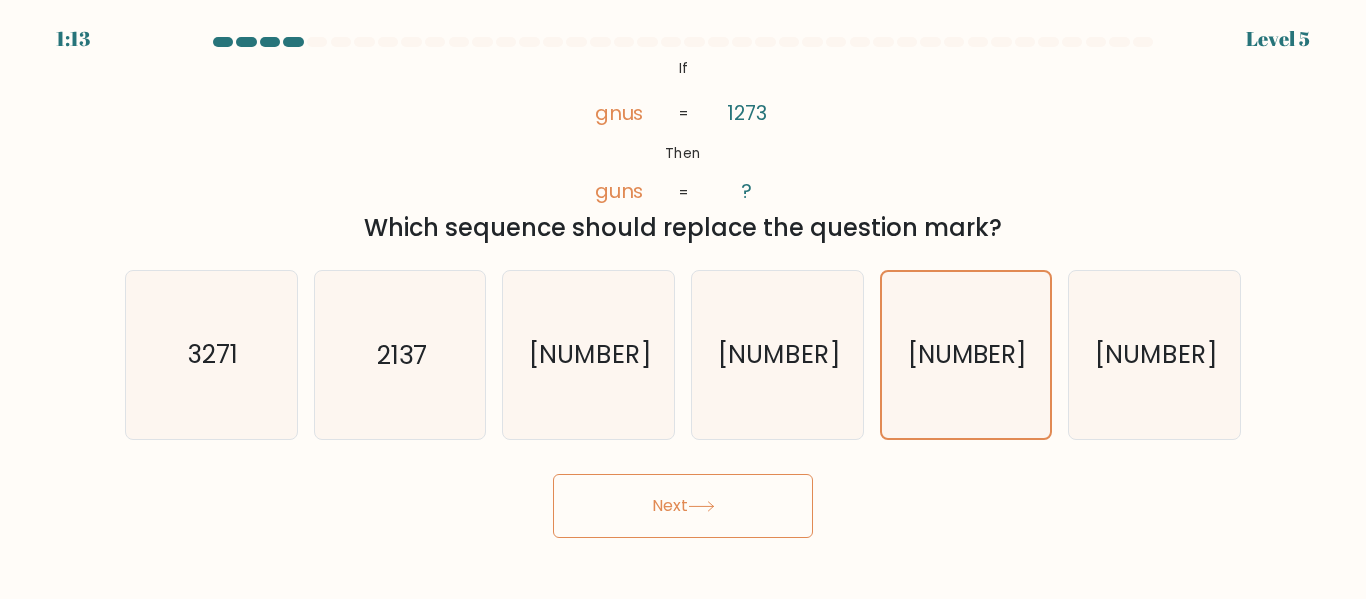 click on "Next" at bounding box center (683, 506) 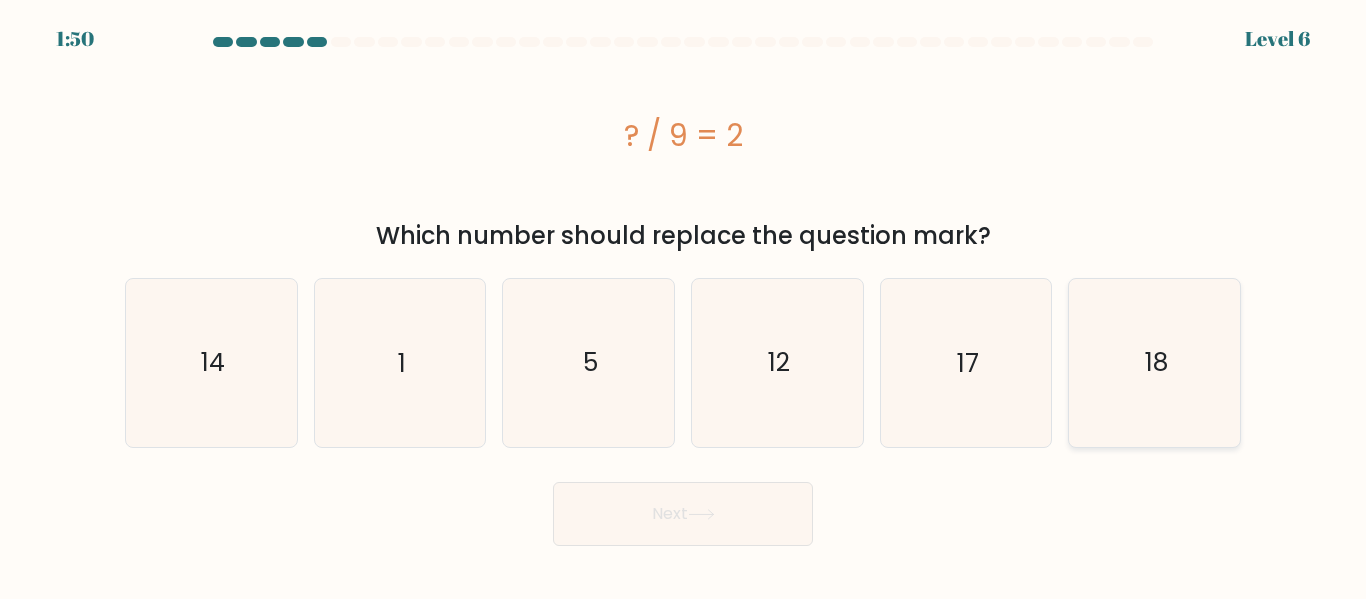 click on "18" 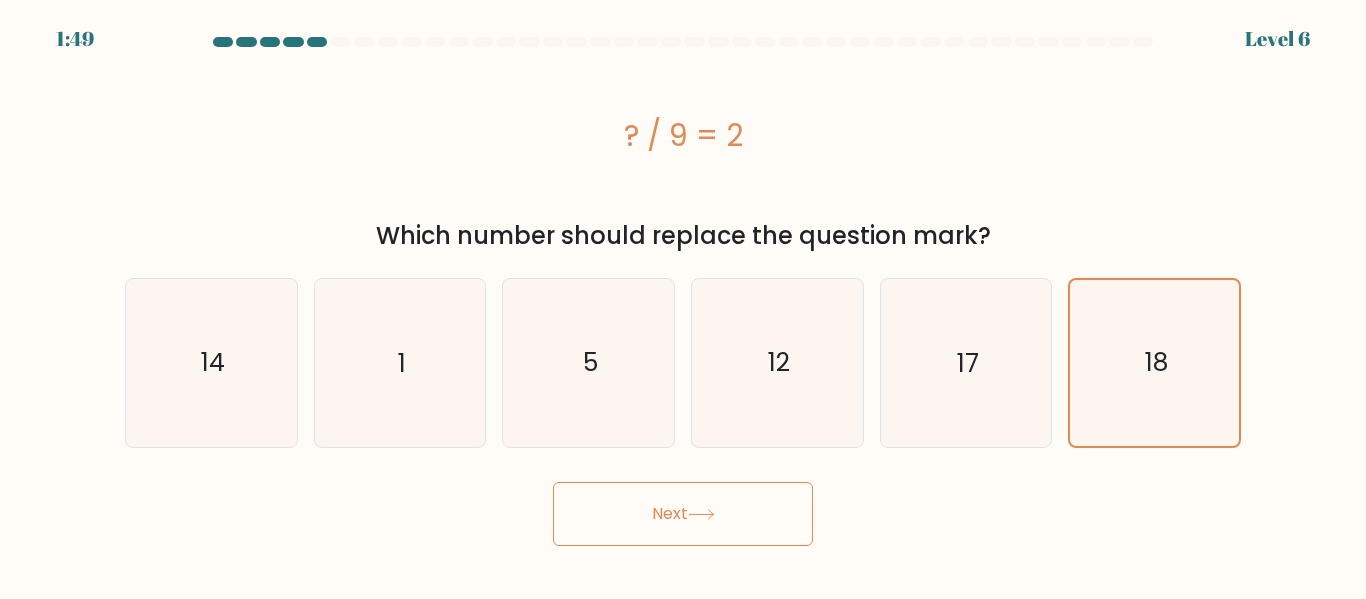 click on "Next" at bounding box center [683, 514] 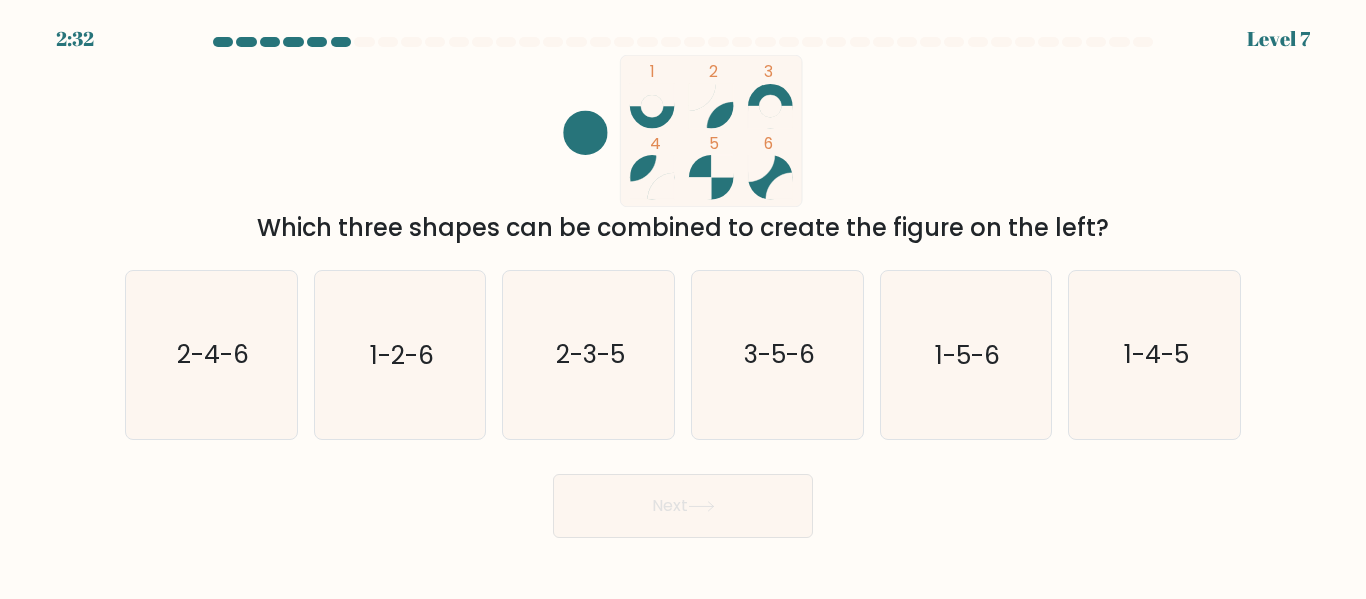 type 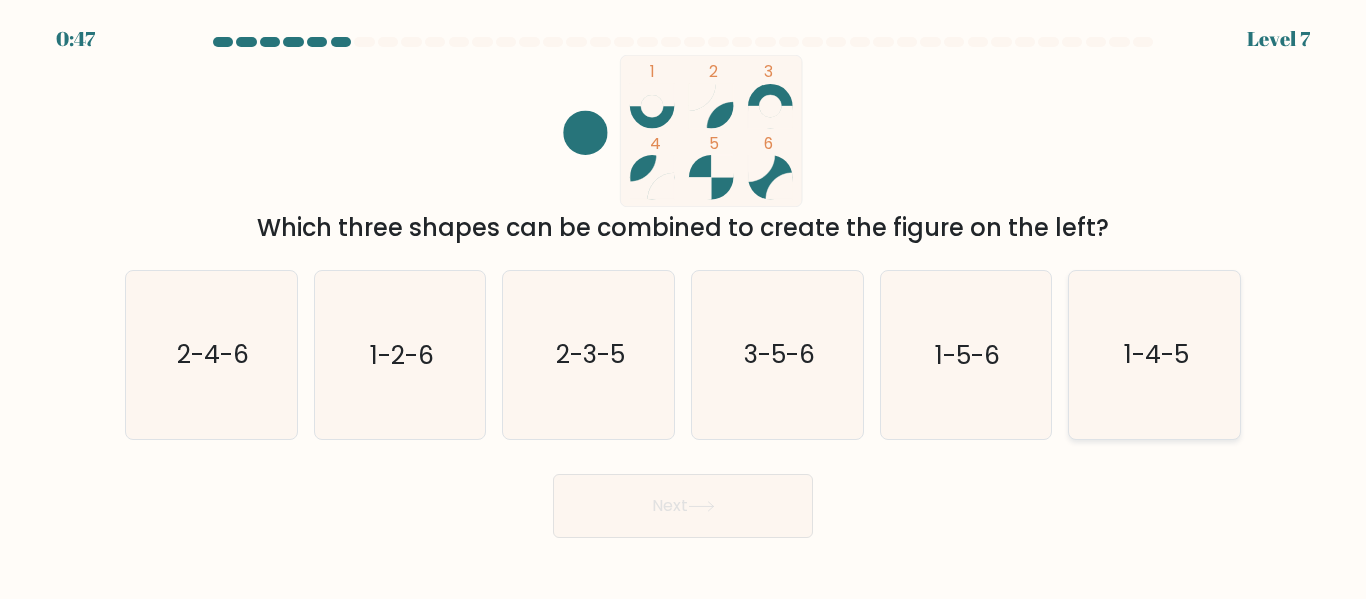 click on "1-4-5" 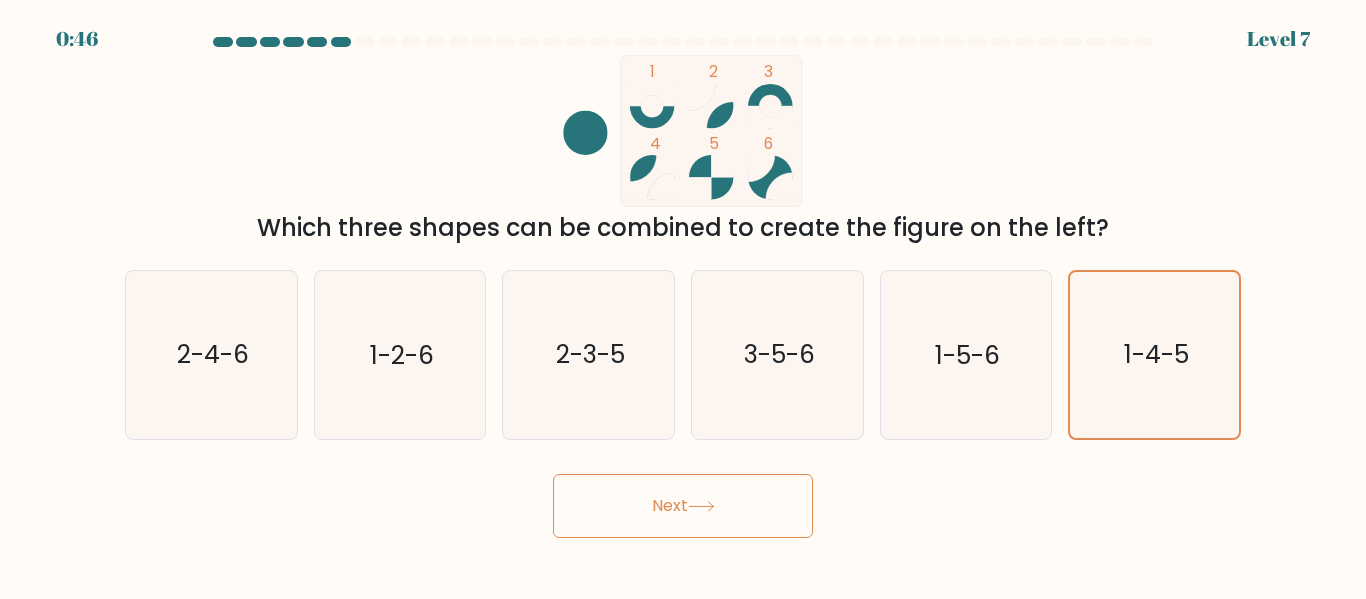 click on "Next" at bounding box center [683, 506] 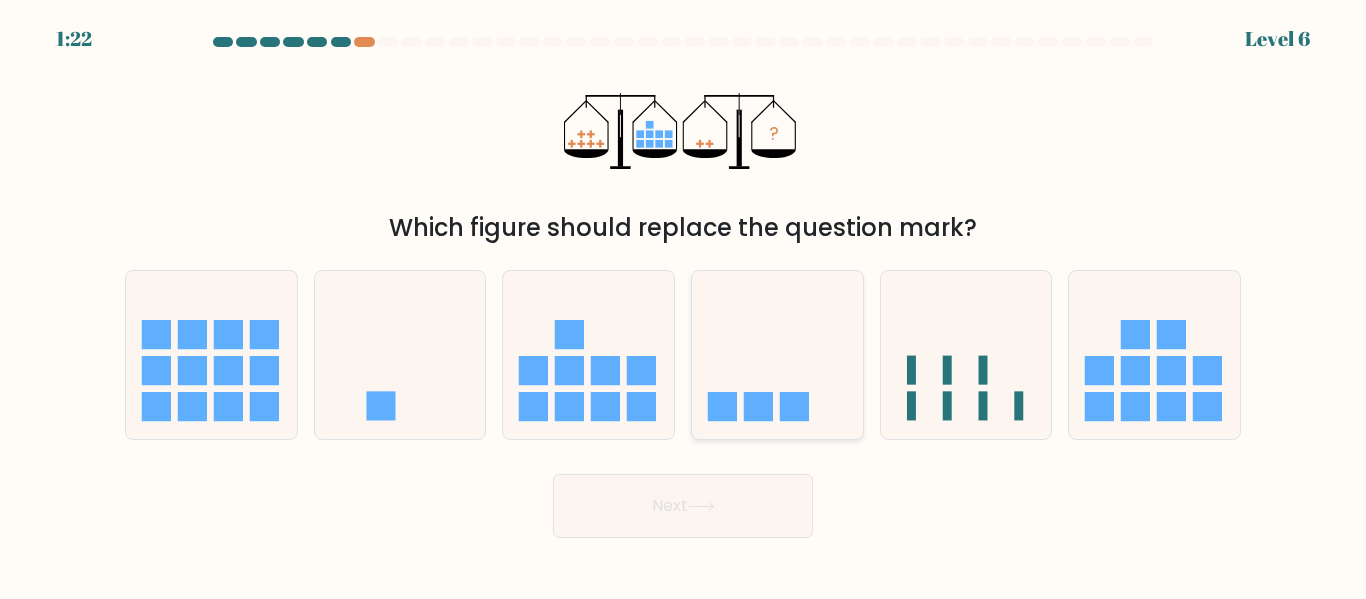click 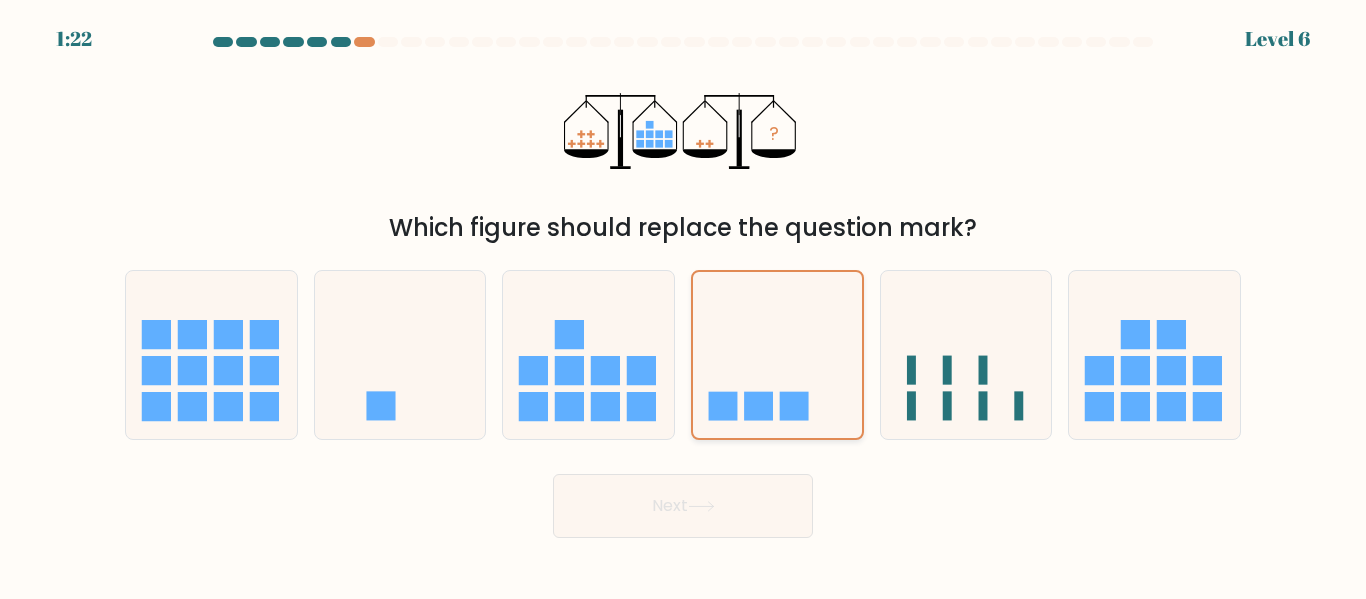 click 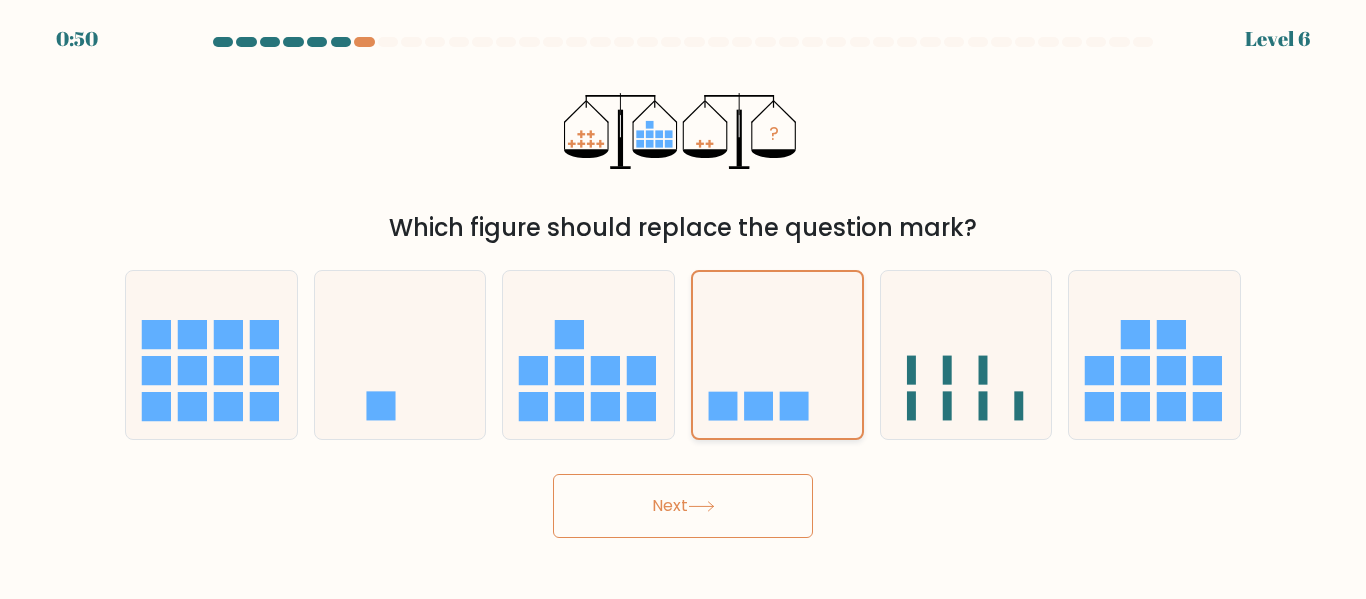 click 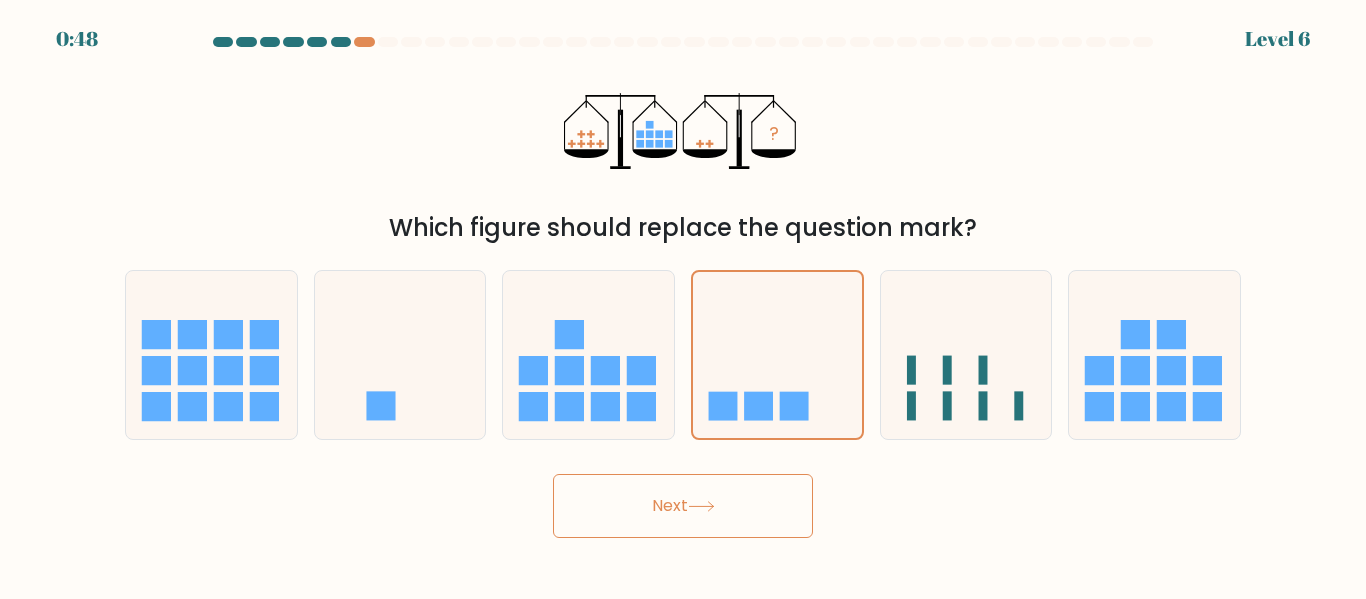 click on "Next" at bounding box center [683, 506] 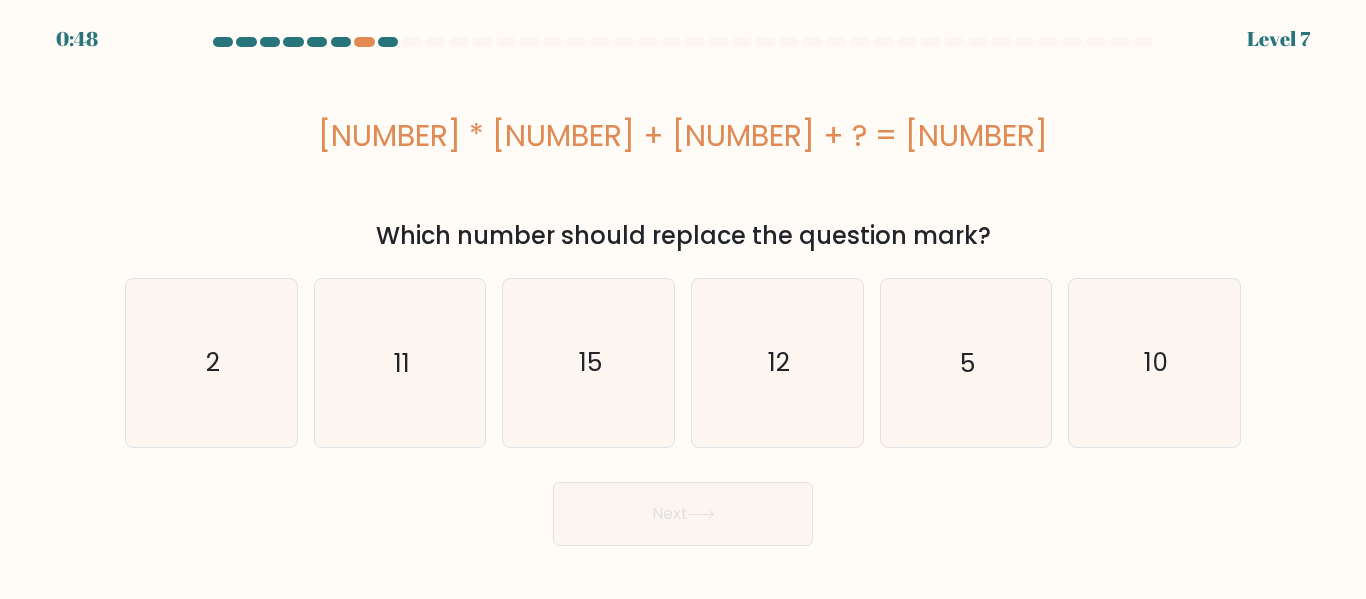 type 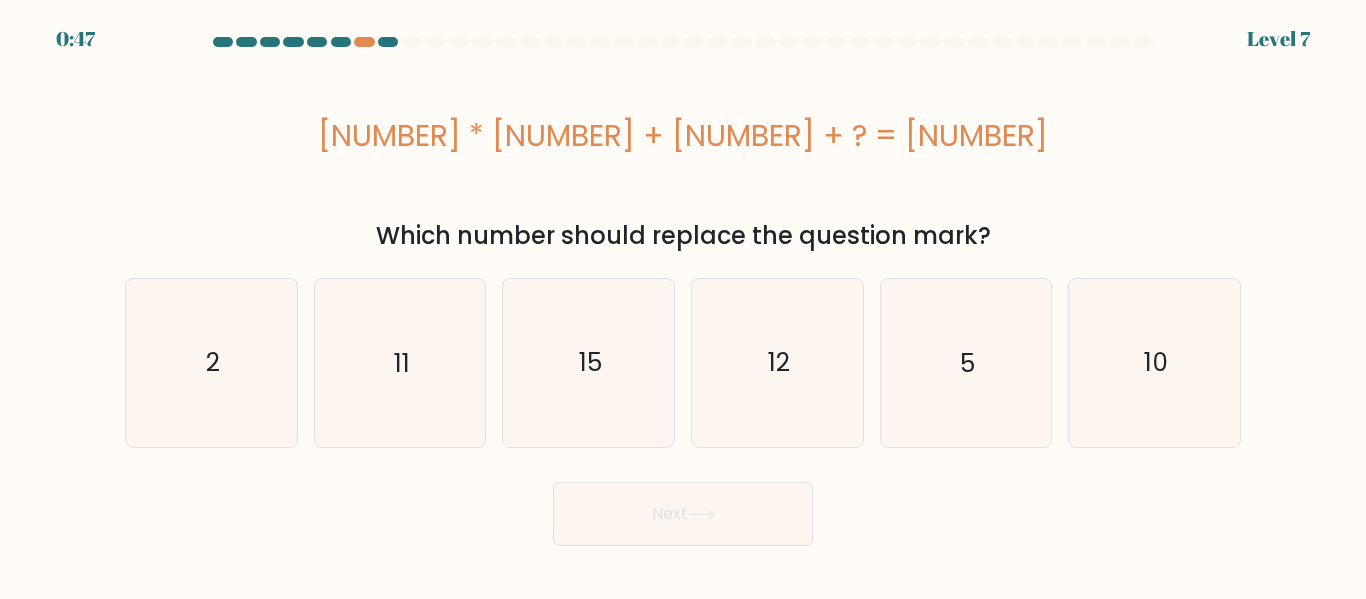 click on "[NUMBER] * [NUMBER] + [NUMBER] + ? = [NUMBER]" at bounding box center [683, 135] 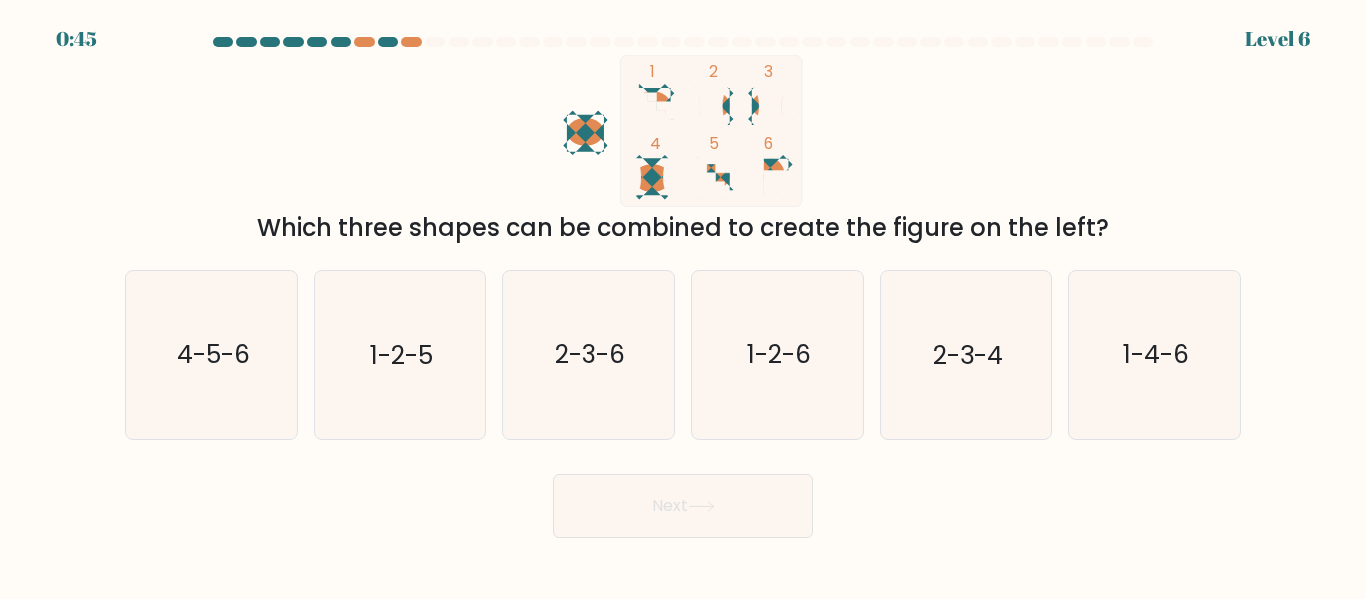 scroll, scrollTop: 0, scrollLeft: 0, axis: both 